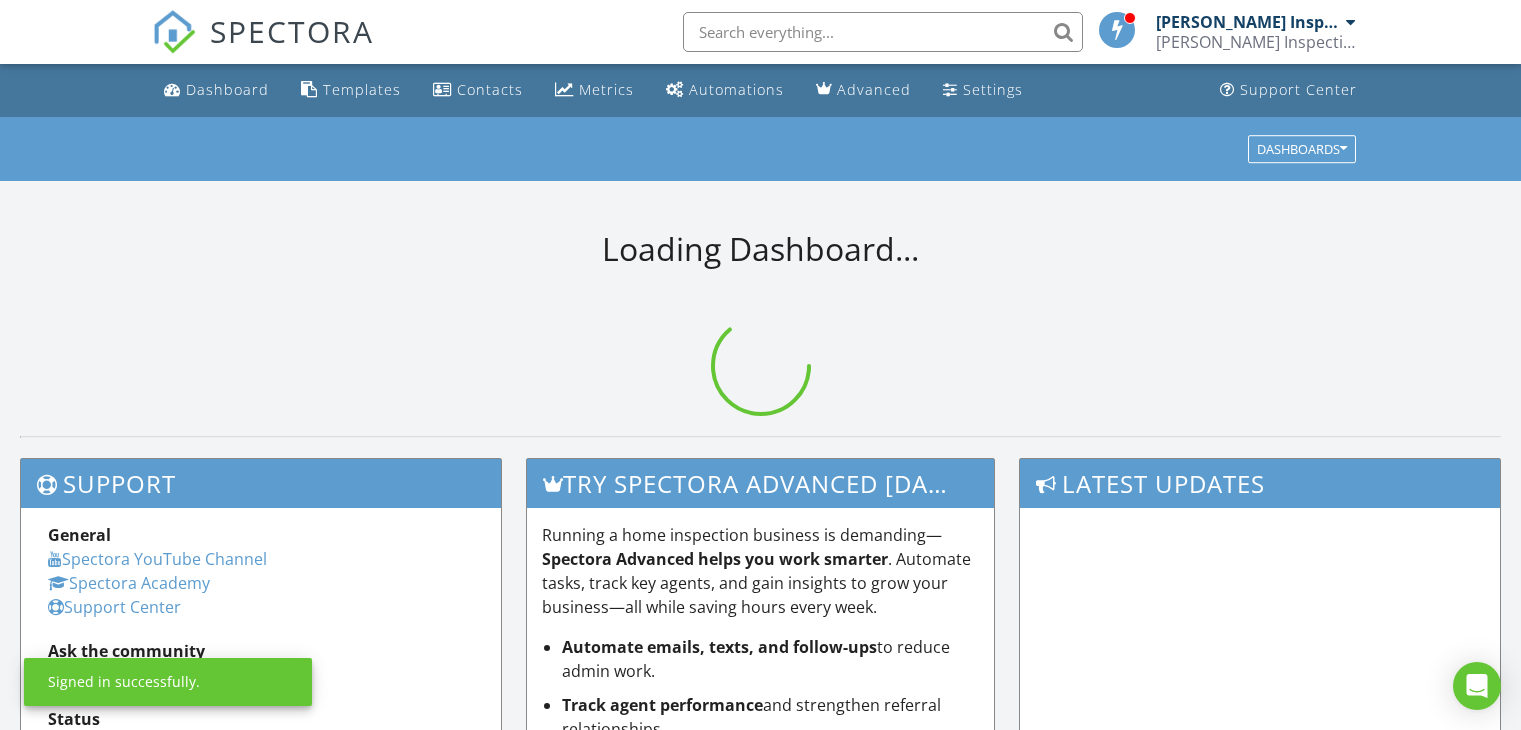 scroll, scrollTop: 0, scrollLeft: 0, axis: both 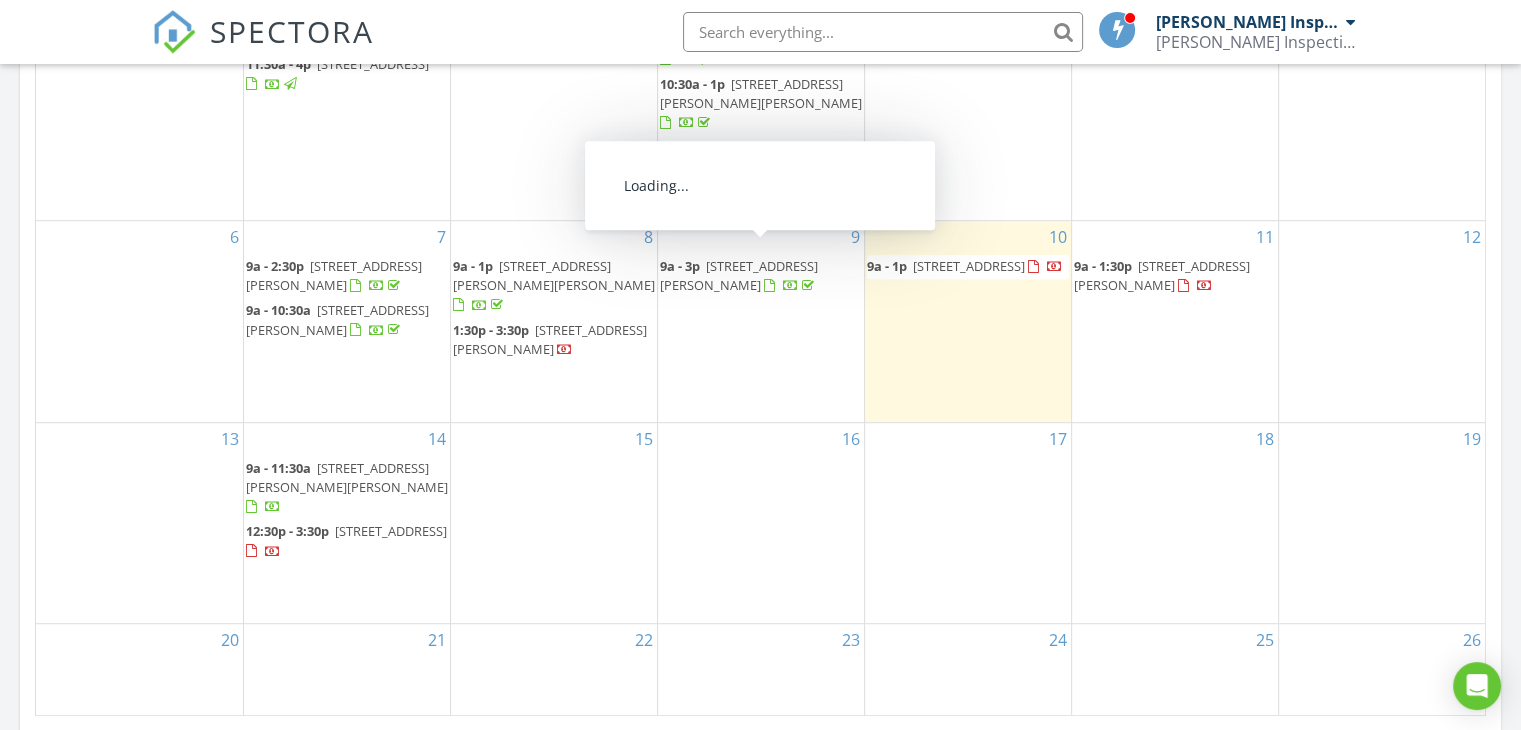 click on "[STREET_ADDRESS][PERSON_NAME]" at bounding box center [739, 275] 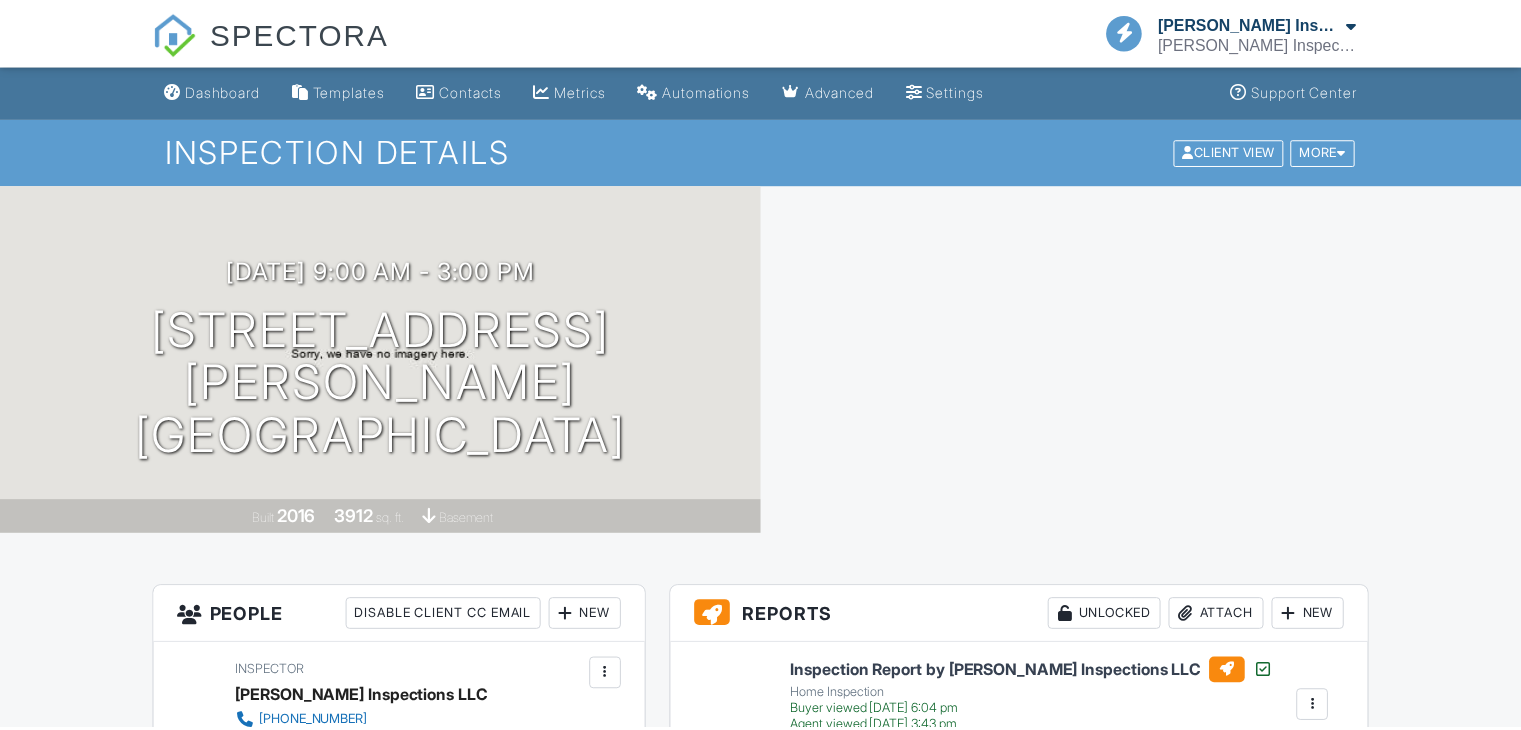 scroll, scrollTop: 0, scrollLeft: 0, axis: both 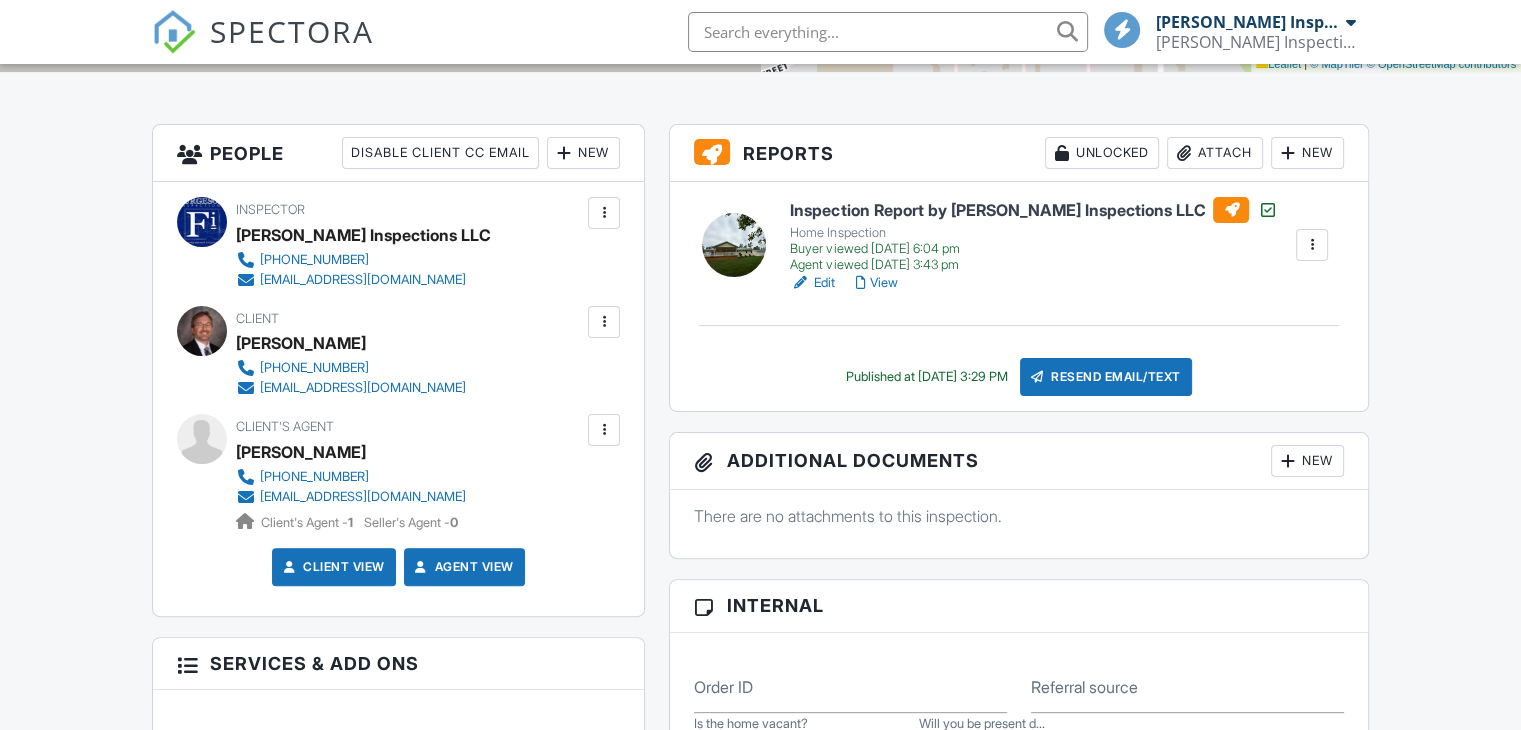 click on "SPECTORA
Furgeson  Inspections LLC
Furgeson Inspections LLC
Role:
Inspector
Change Role
Dashboard
New Inspection
Inspections
Calendar
Template Editor
Contacts
Automations
Team
Metrics
Payments
Data Exports
Billing
Reporting
Advanced
Settings
What's New
Sign Out
Change Active Role
Your account has more than one possible role. Please choose how you'd like to view the site:
Company/Agency
City
Role
Dashboard
Templates
Contacts
Metrics
Automations
Advanced
Settings
Support Center
Inspection Details
Client View
More
Property Details
Reschedule
Reorder / Copy" at bounding box center (760, 1688) 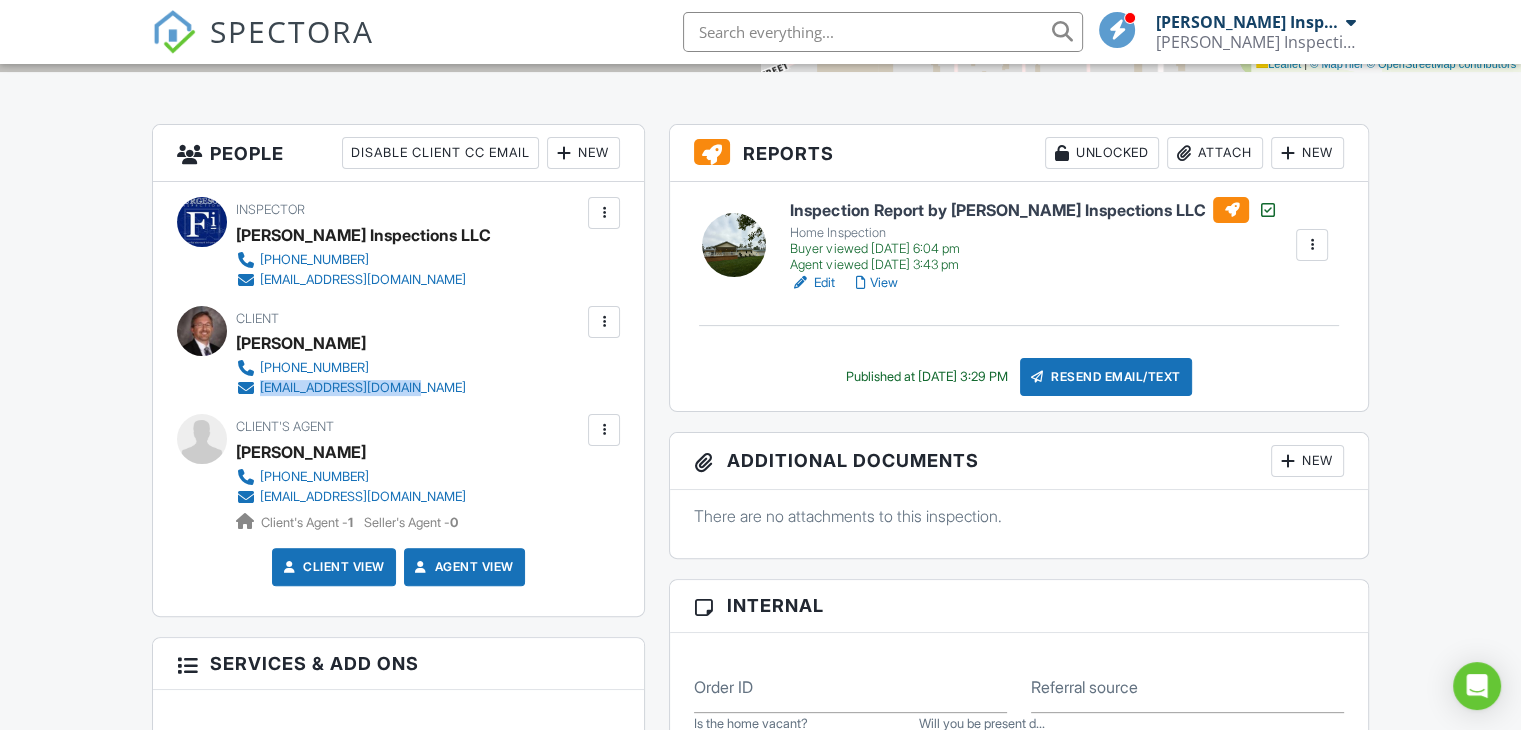 drag, startPoint x: 419, startPoint y: 389, endPoint x: 259, endPoint y: 390, distance: 160.00313 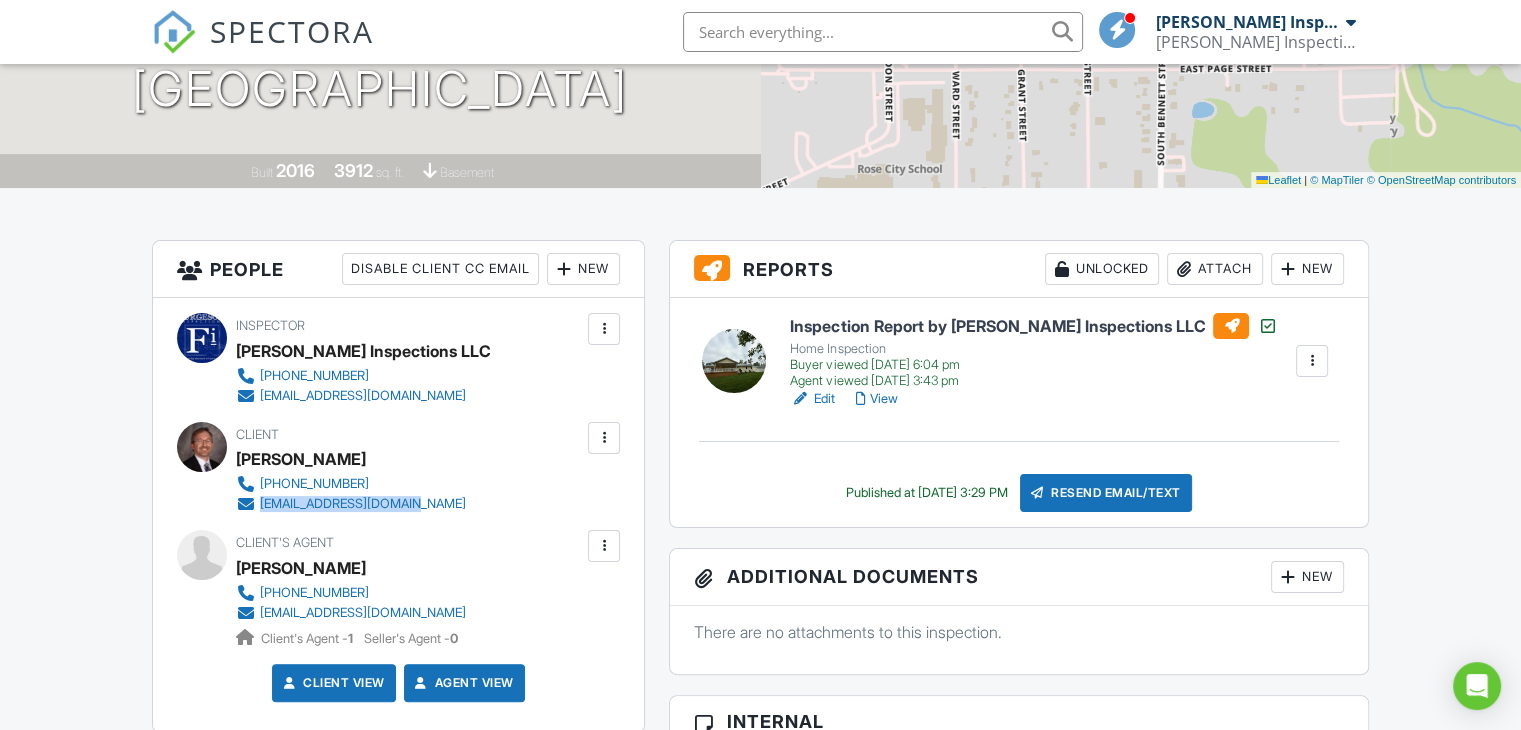 scroll, scrollTop: 351, scrollLeft: 0, axis: vertical 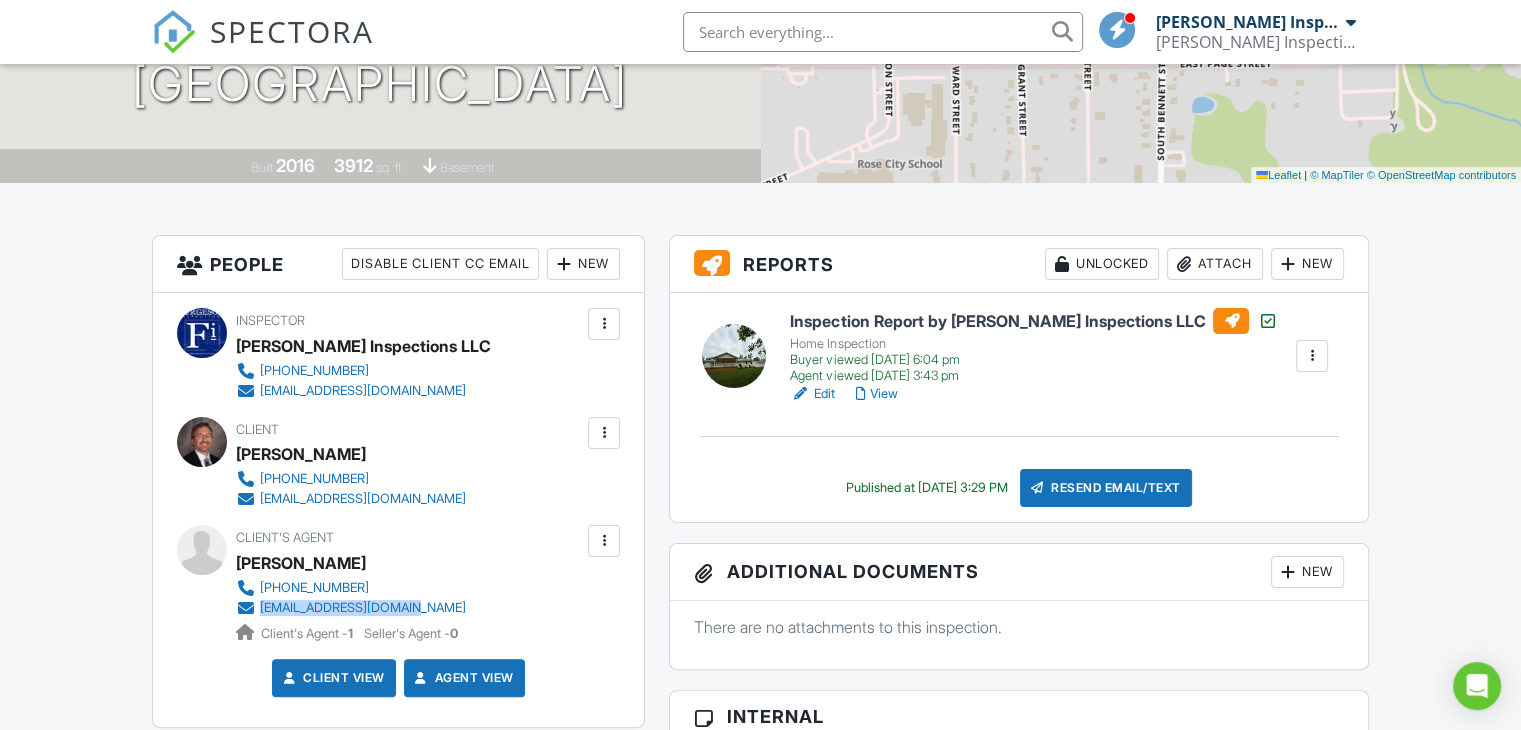 drag, startPoint x: 484, startPoint y: 605, endPoint x: 260, endPoint y: 611, distance: 224.08034 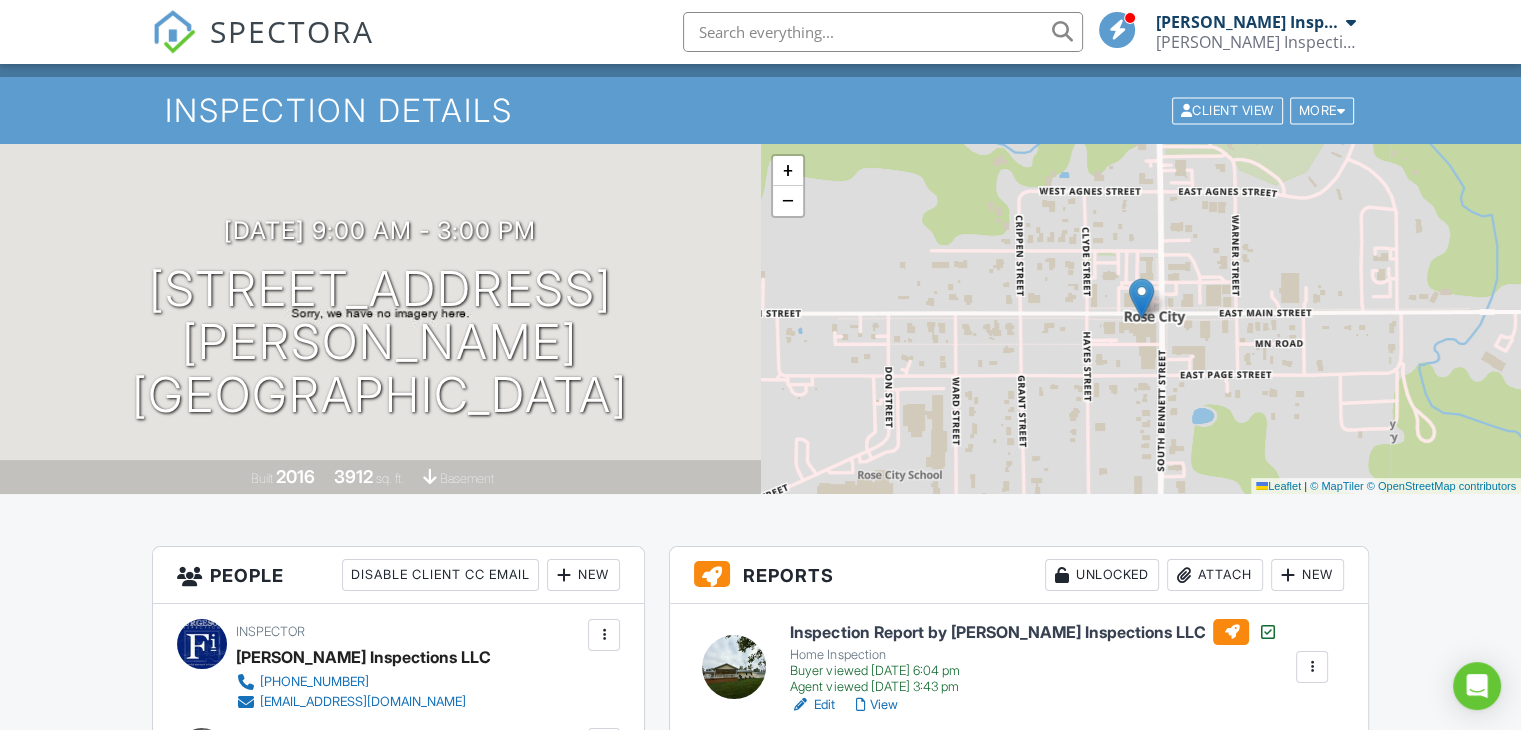 scroll, scrollTop: 0, scrollLeft: 0, axis: both 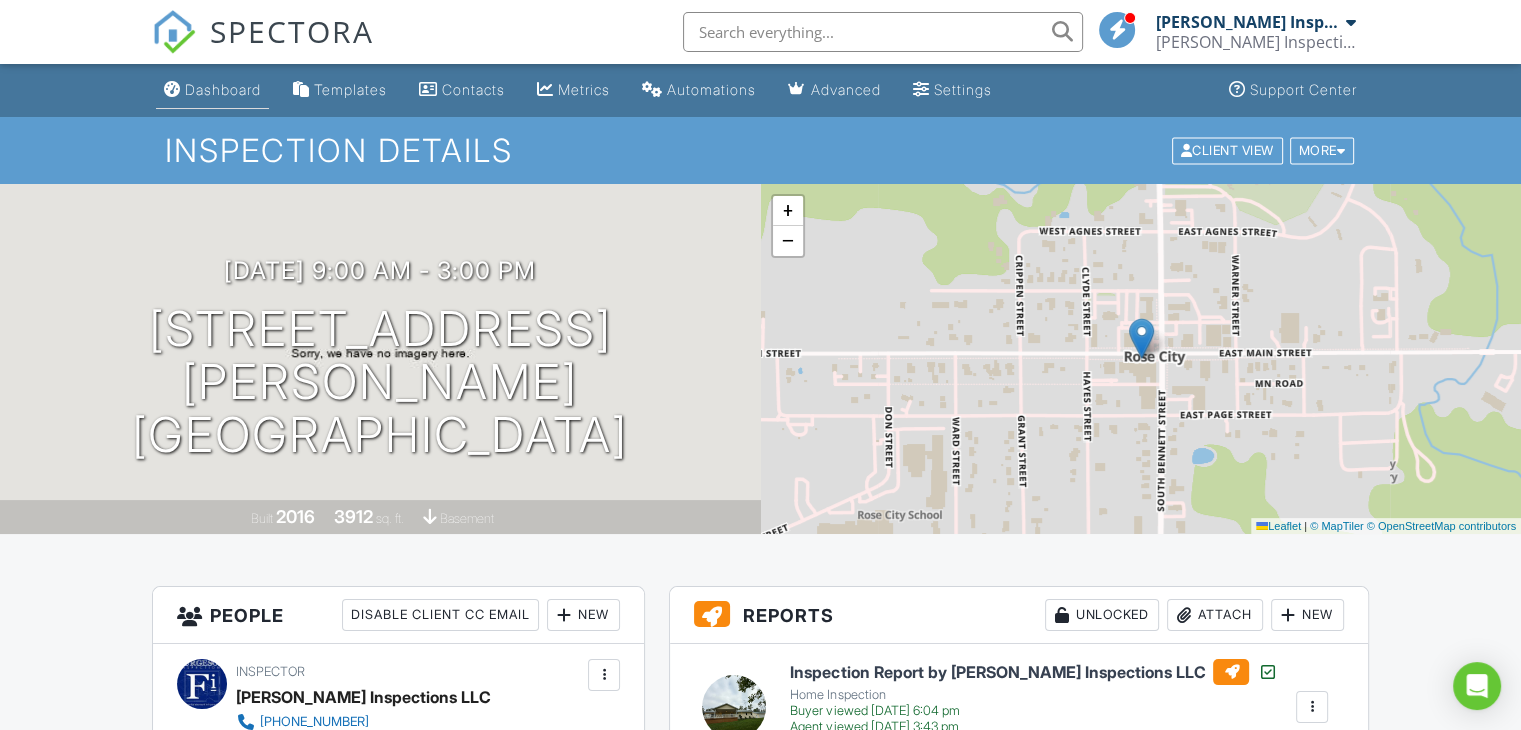 click on "Dashboard" at bounding box center (223, 89) 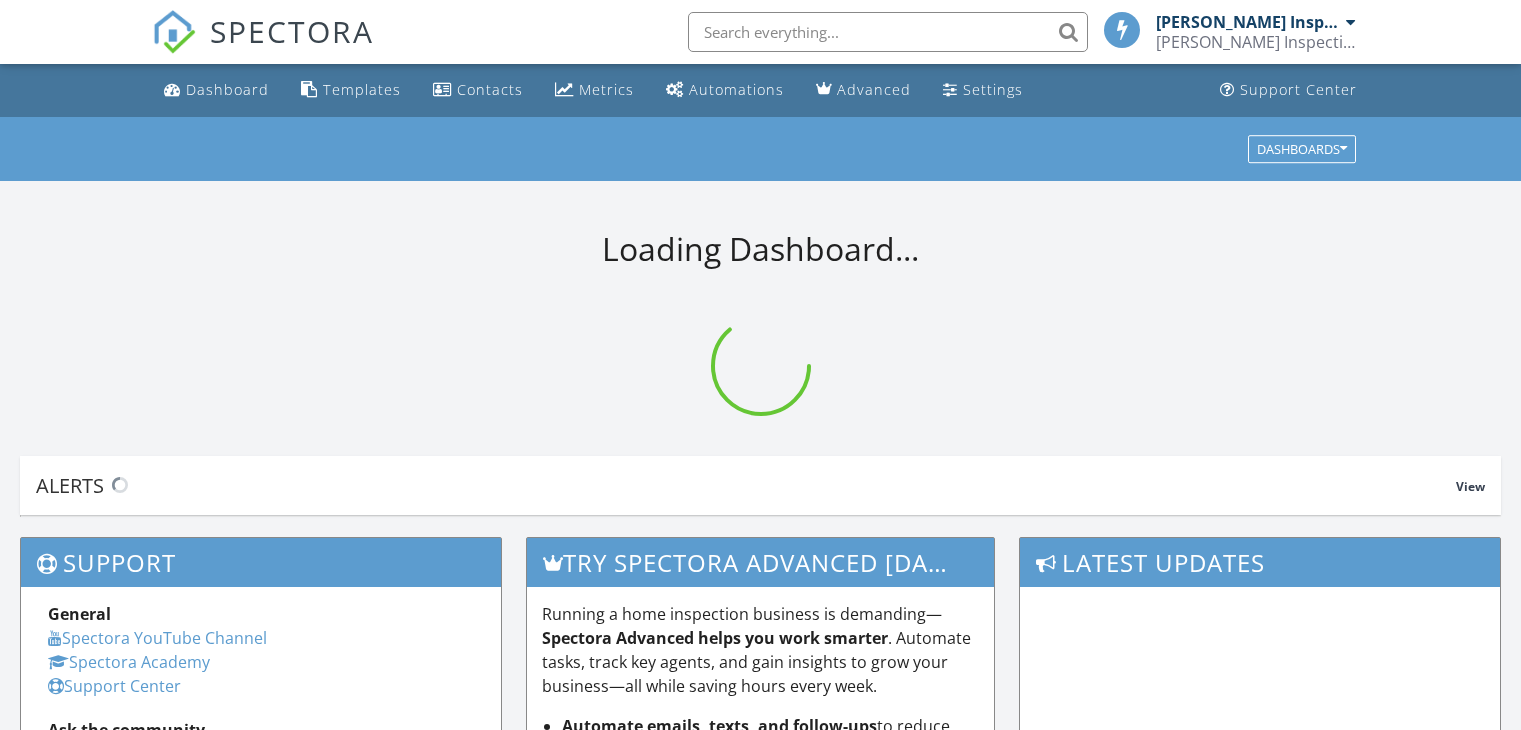 scroll, scrollTop: 0, scrollLeft: 0, axis: both 